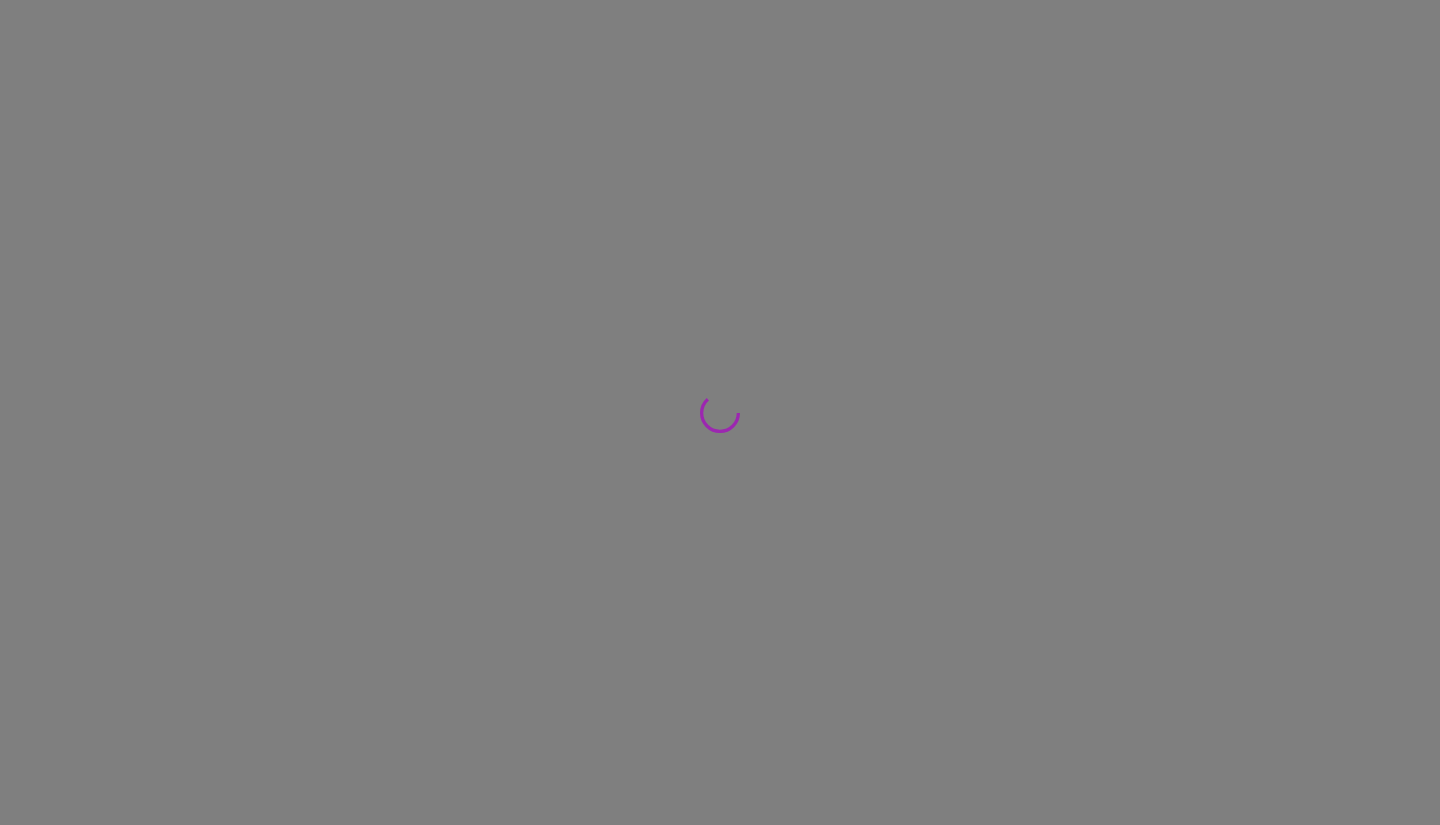 scroll, scrollTop: 0, scrollLeft: 0, axis: both 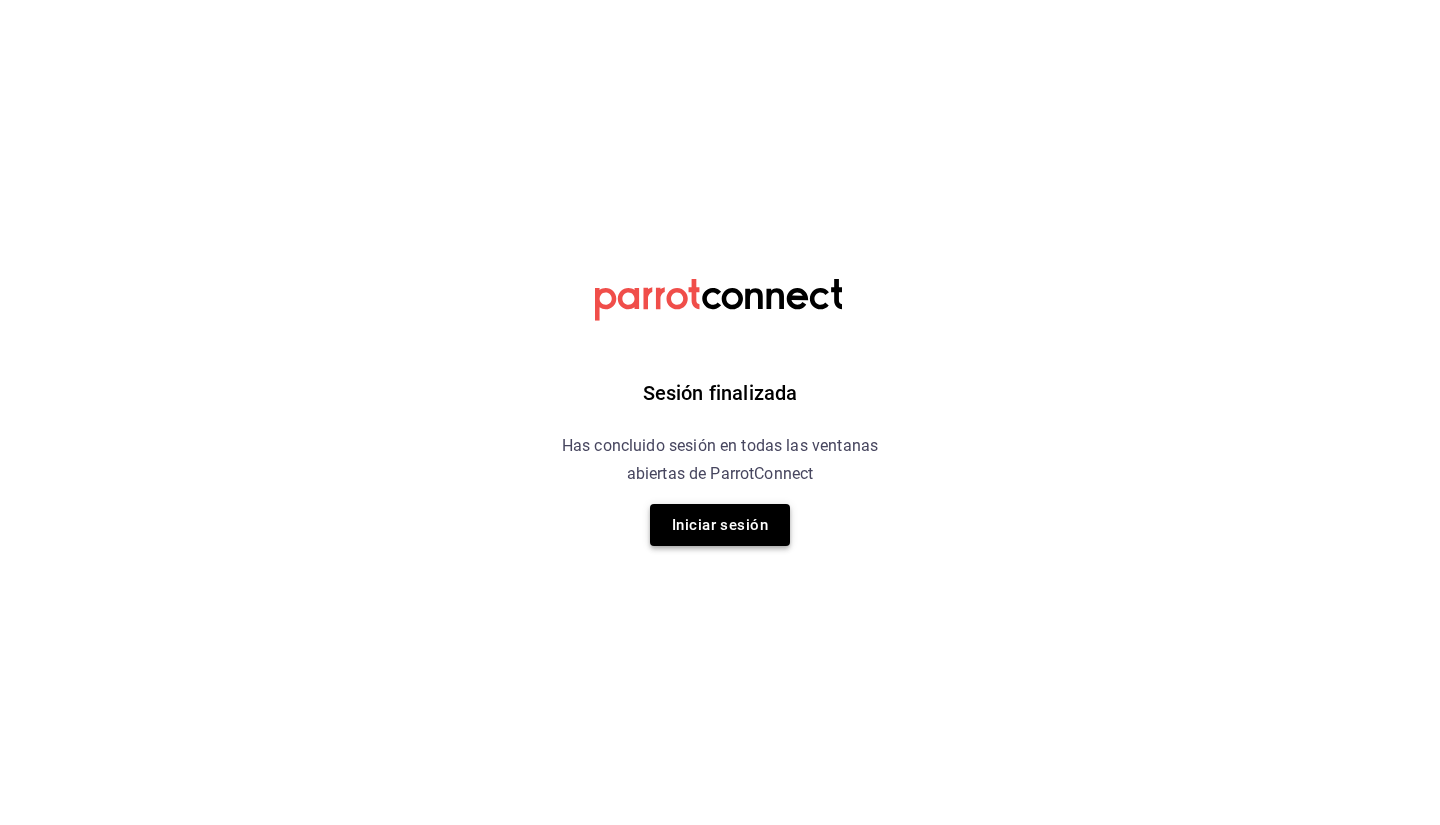 click on "Iniciar sesión" at bounding box center (720, 525) 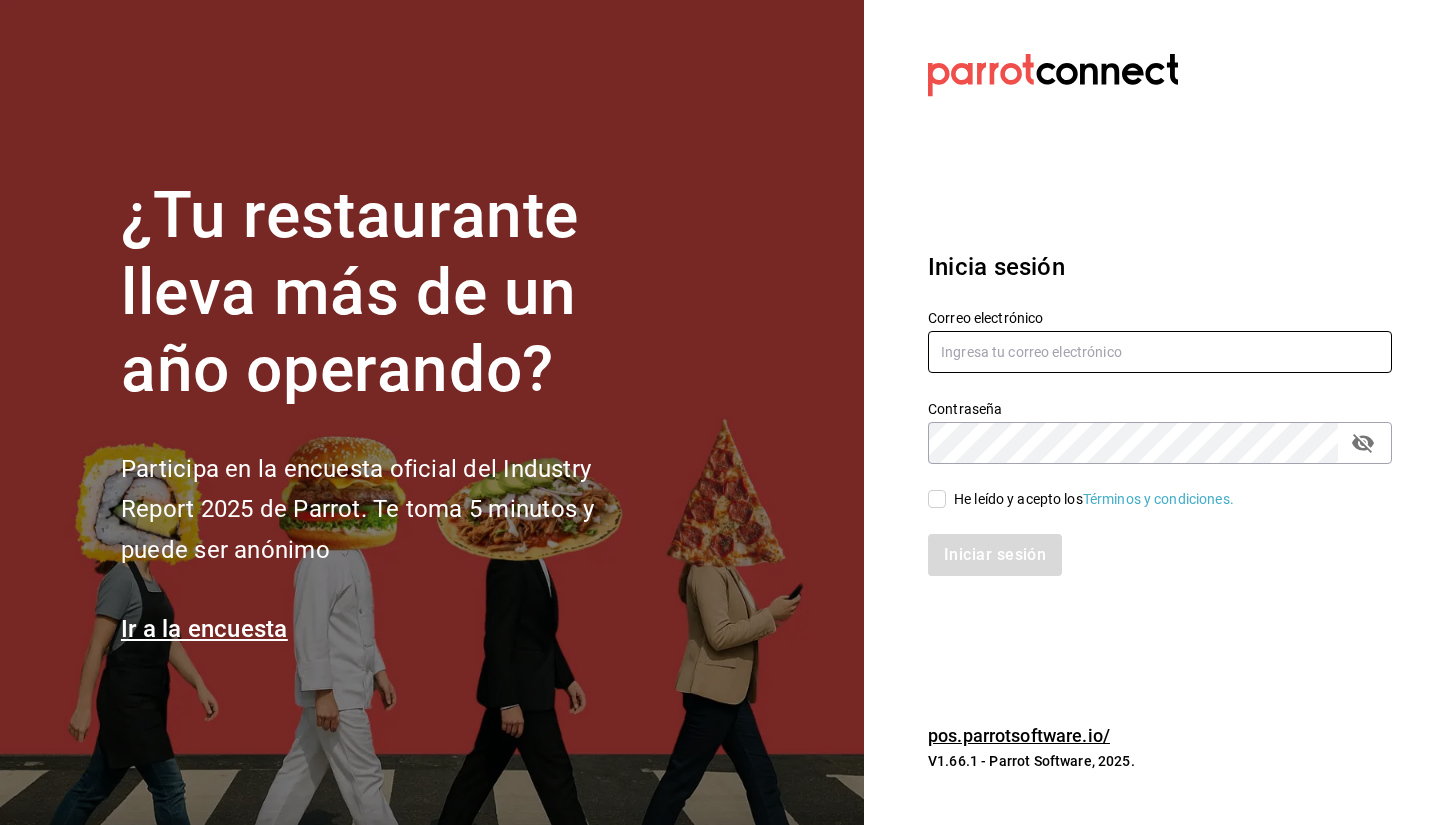 click at bounding box center (1160, 352) 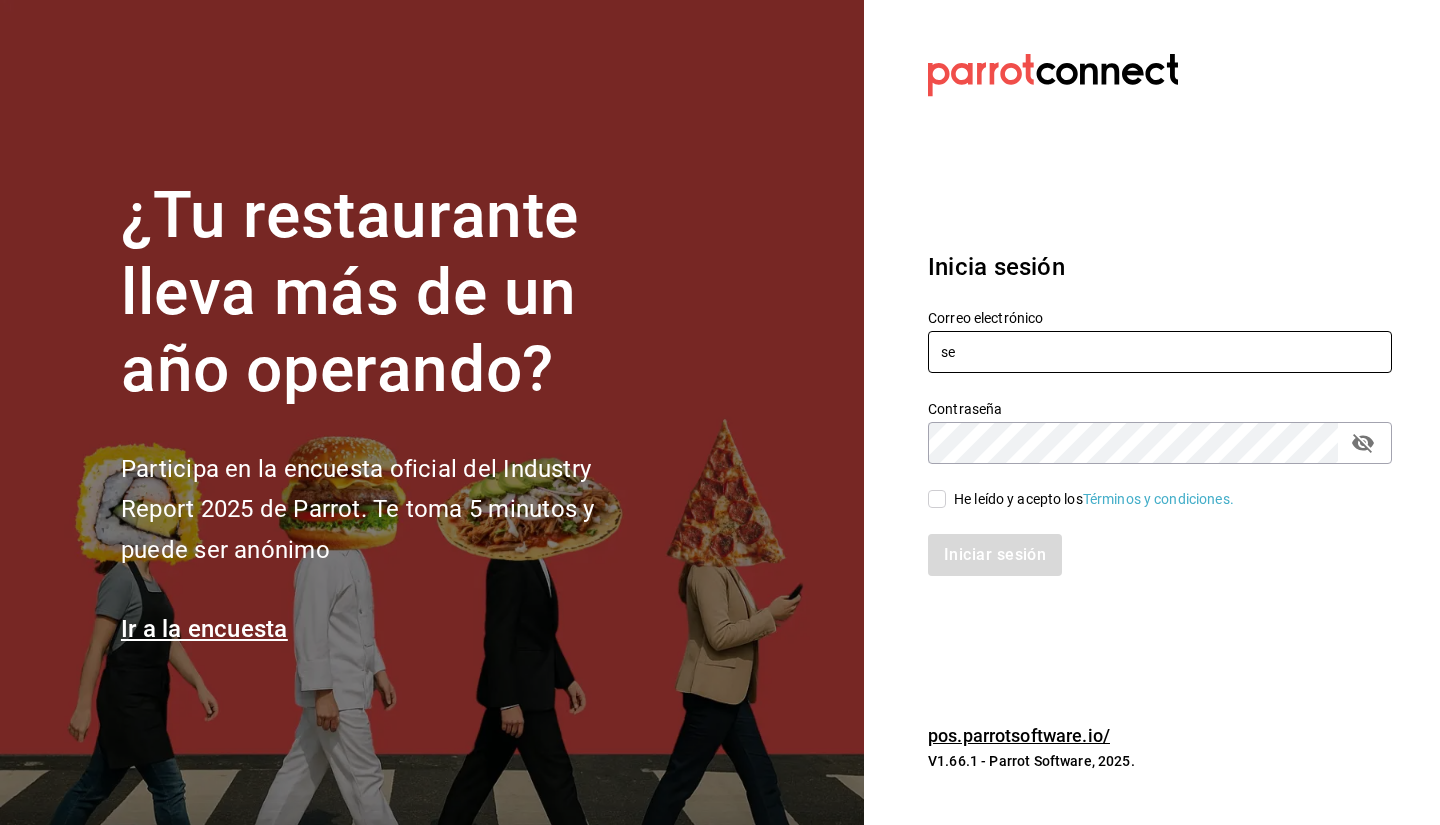 type on "[USERNAME]@[DOMAIN].com" 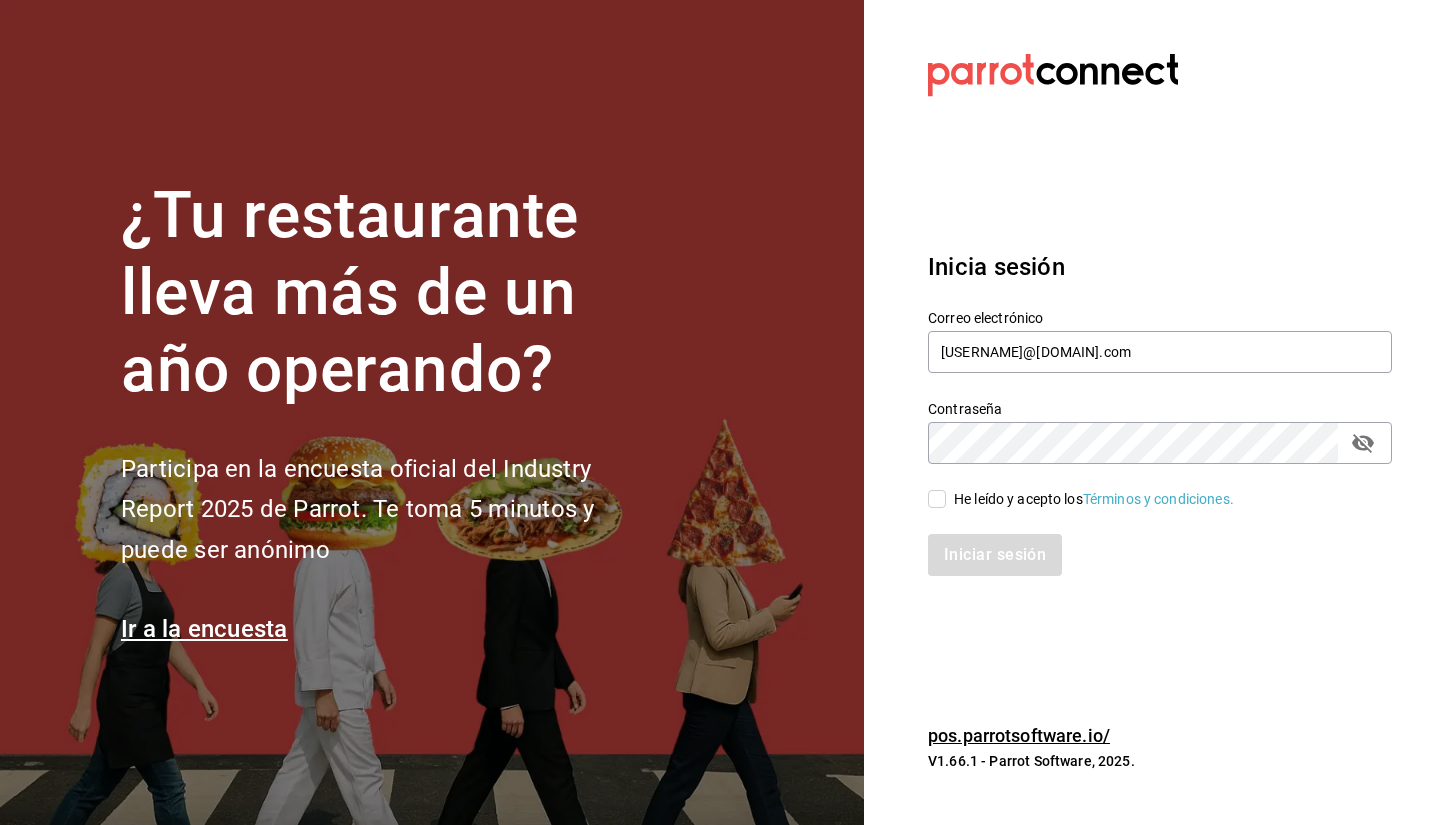 click on "He leído y acepto los  Términos y condiciones." at bounding box center (1094, 499) 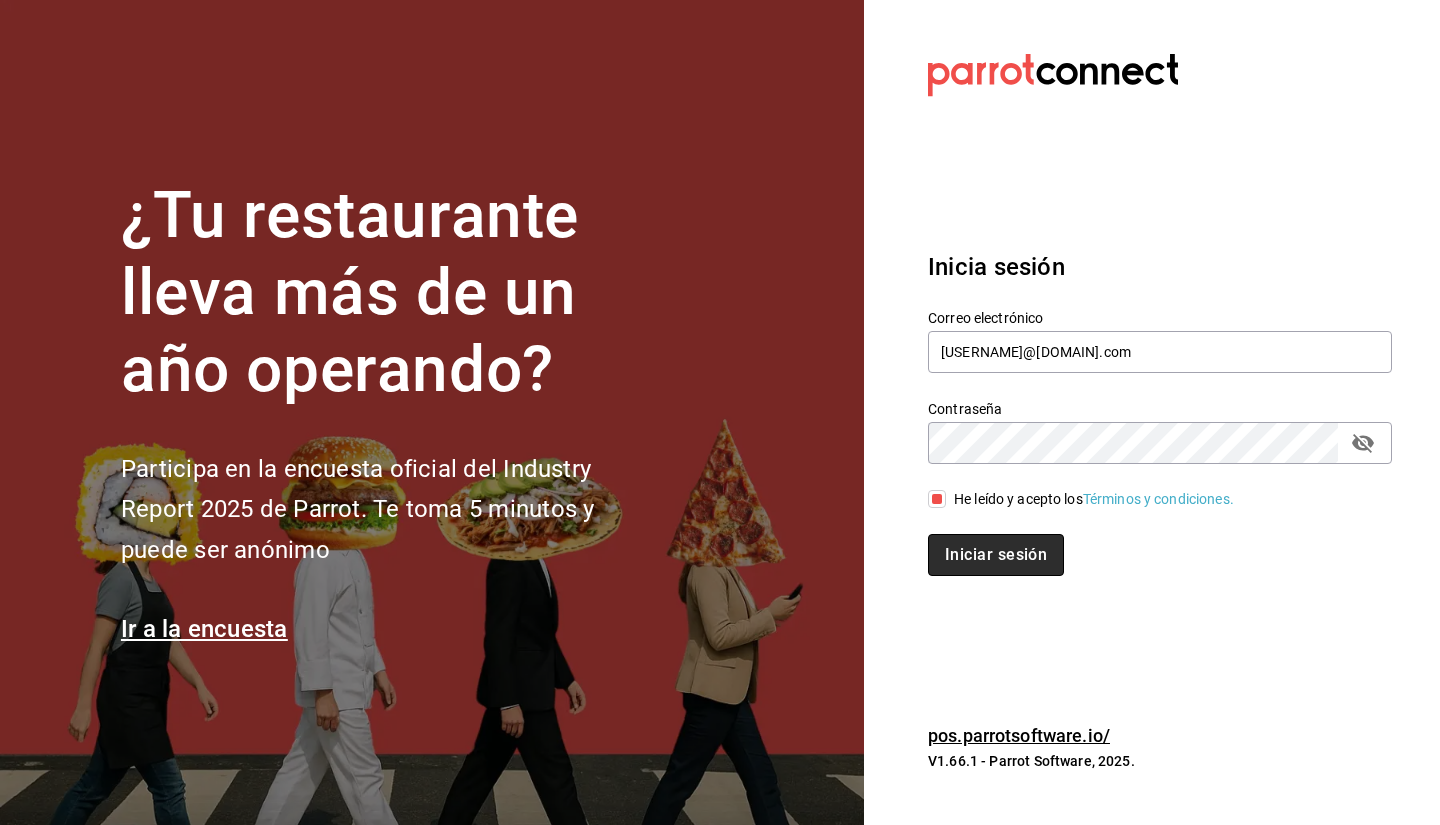 click on "Iniciar sesión" at bounding box center [996, 555] 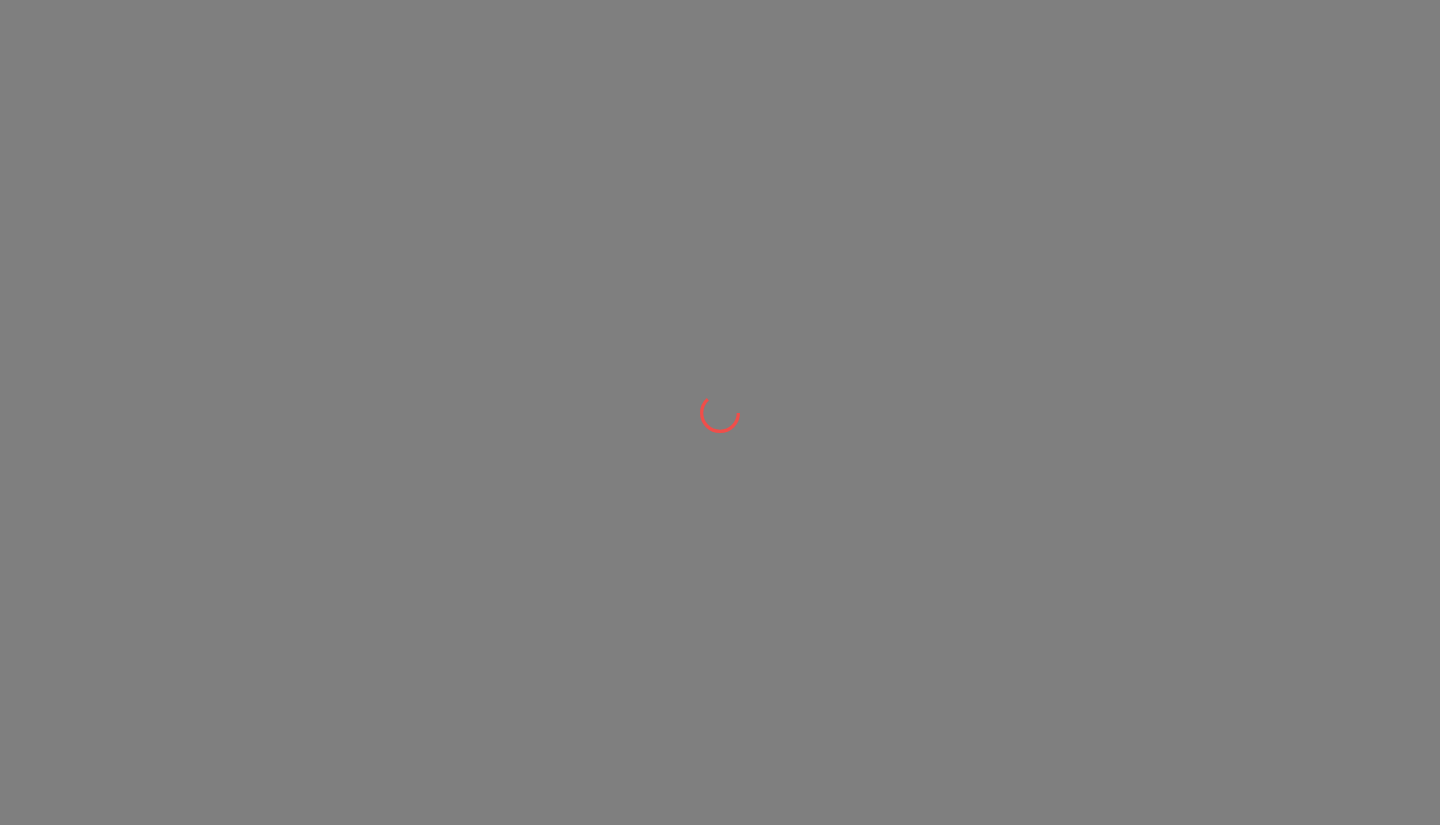 scroll, scrollTop: 0, scrollLeft: 0, axis: both 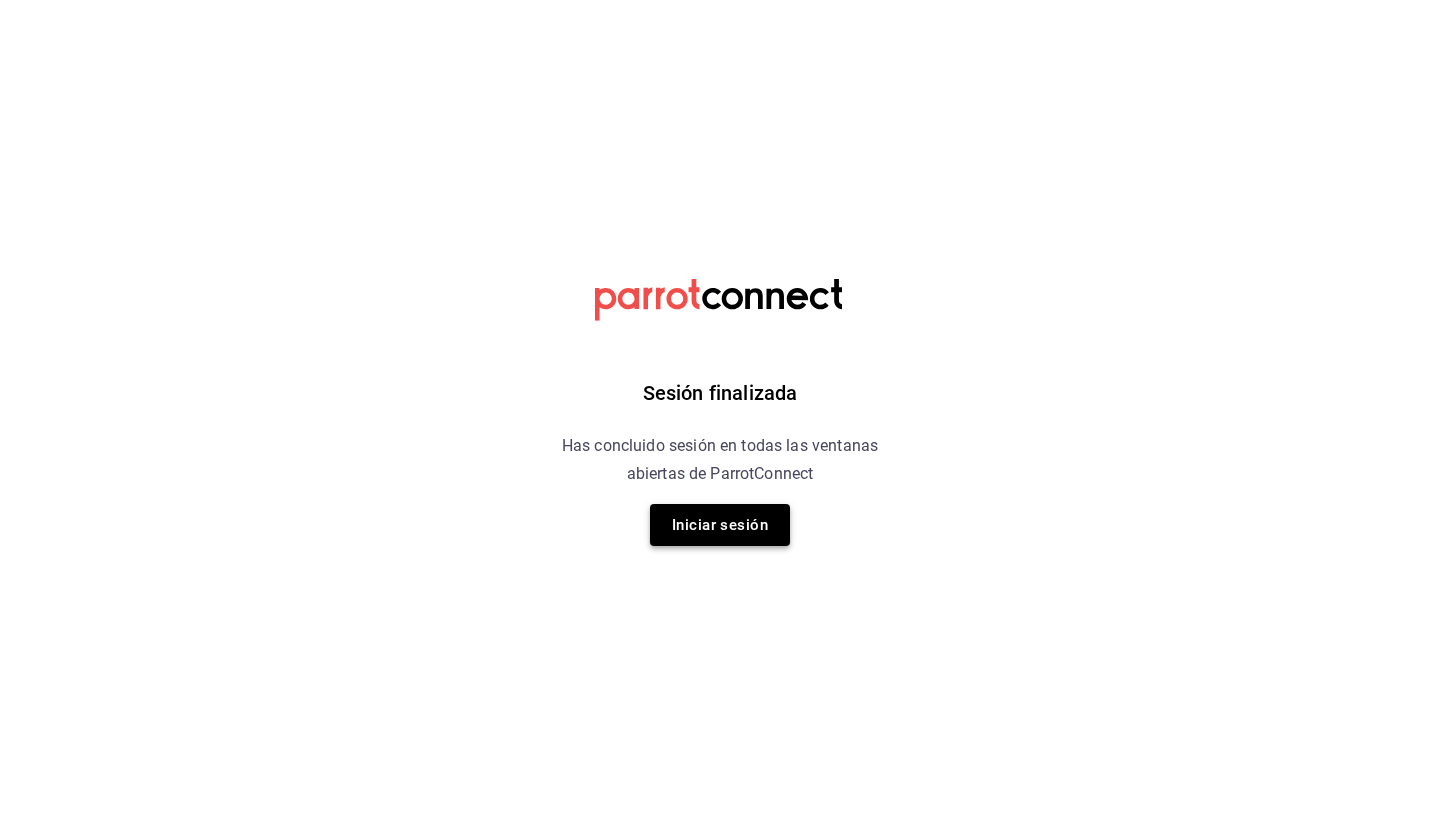 click on "Iniciar sesión" at bounding box center [720, 525] 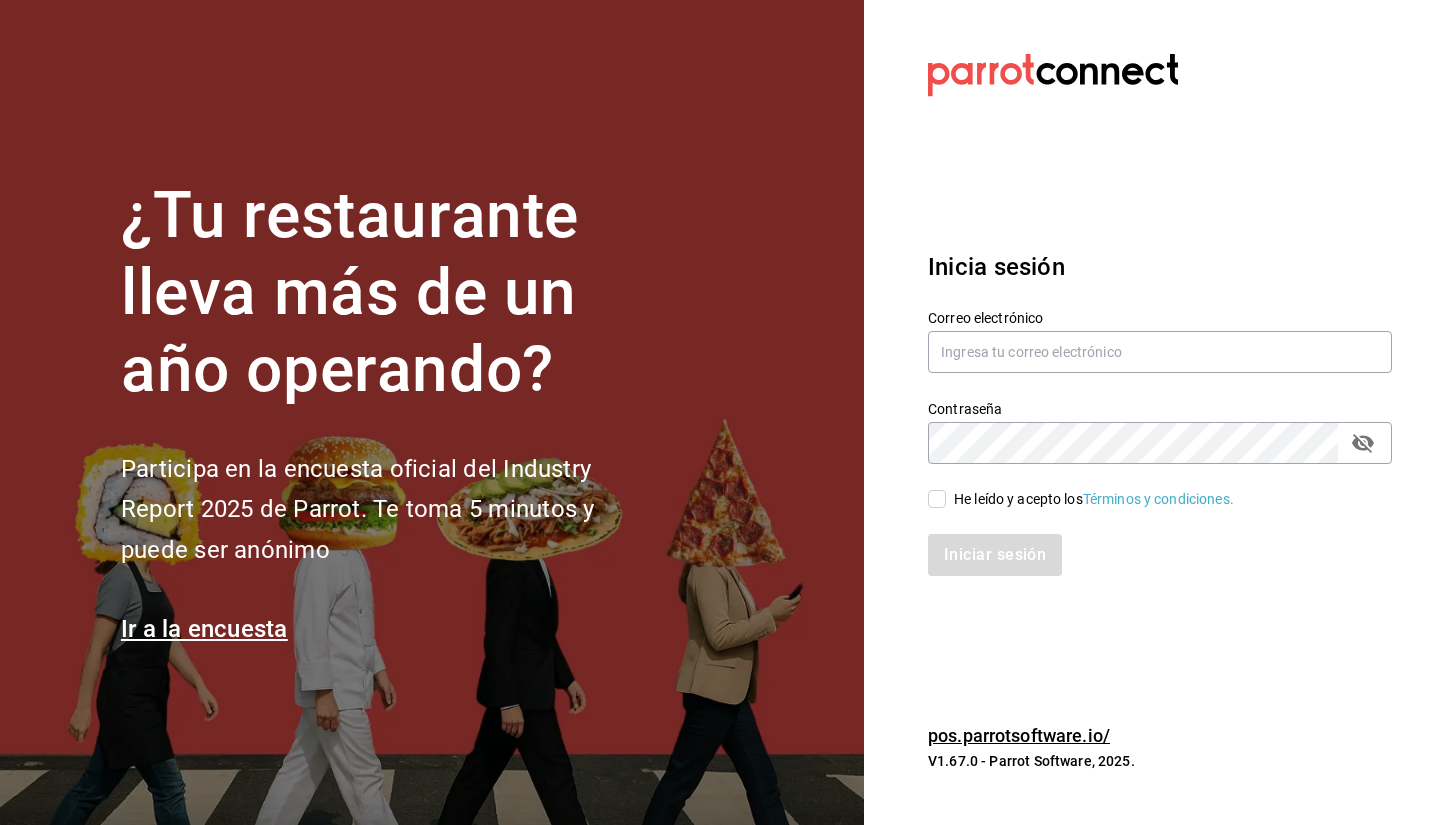 click on "Correo electrónico" at bounding box center [1160, 318] 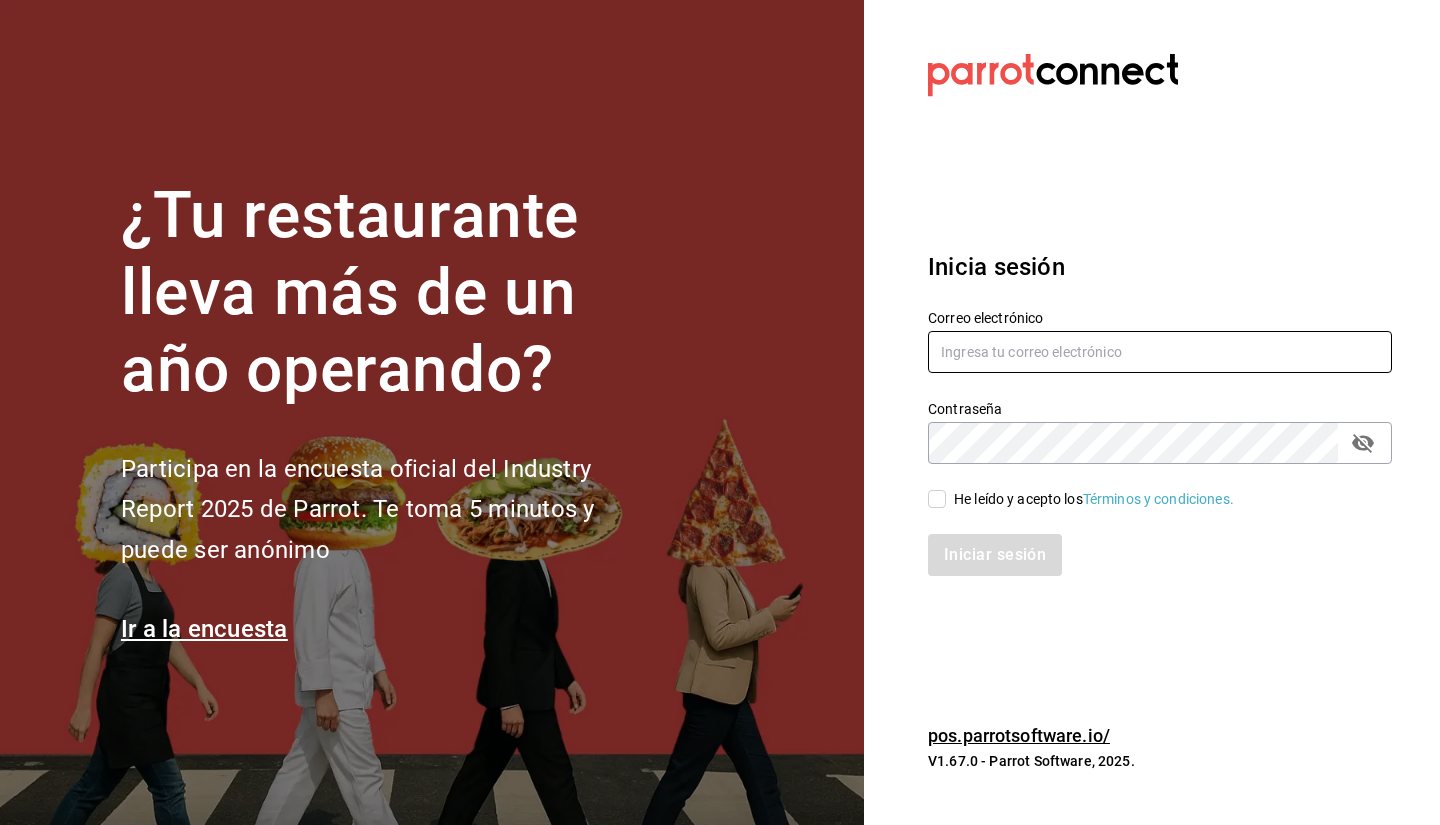 click at bounding box center (1160, 352) 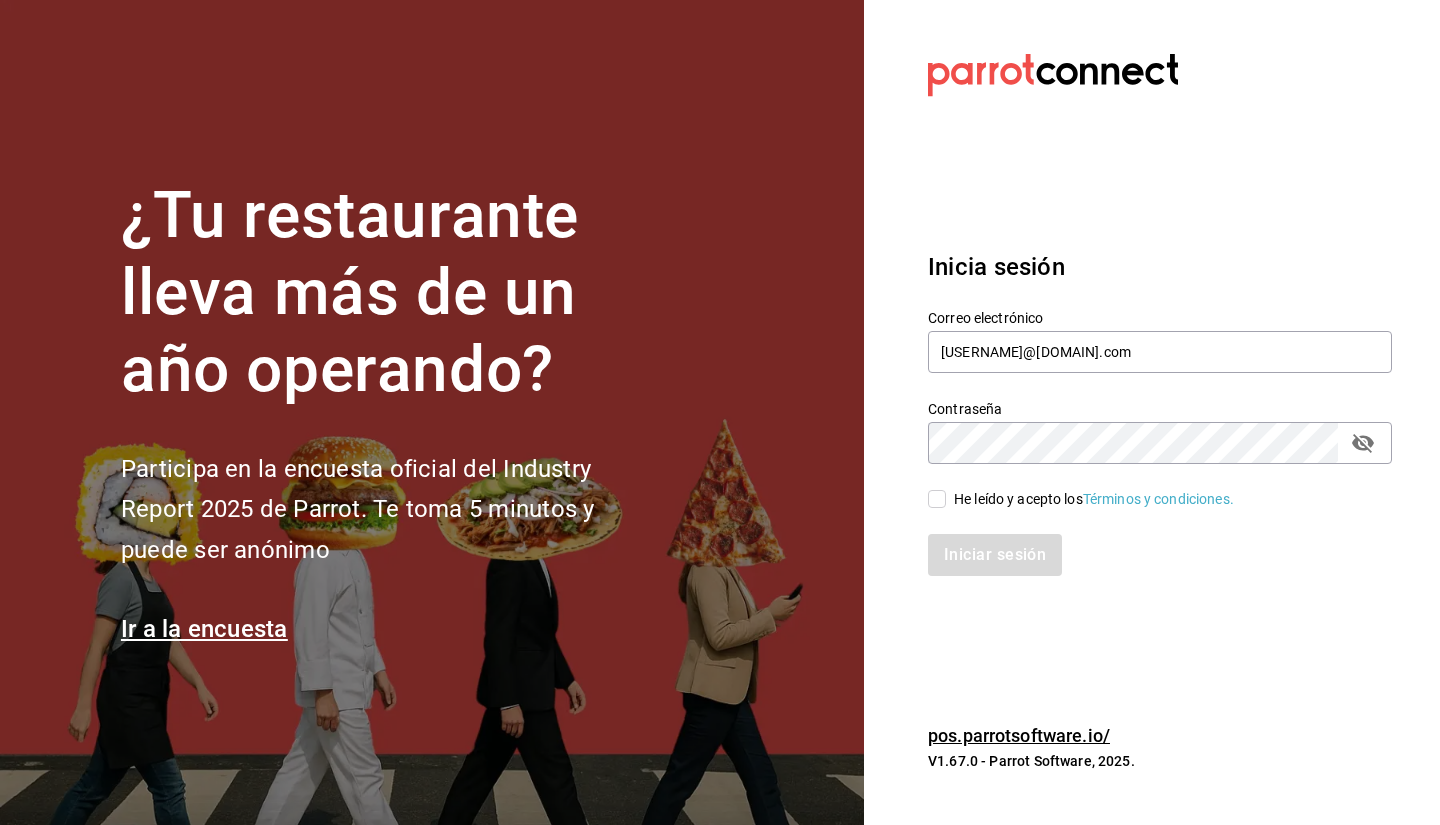 click on "Iniciar sesión" at bounding box center (1148, 543) 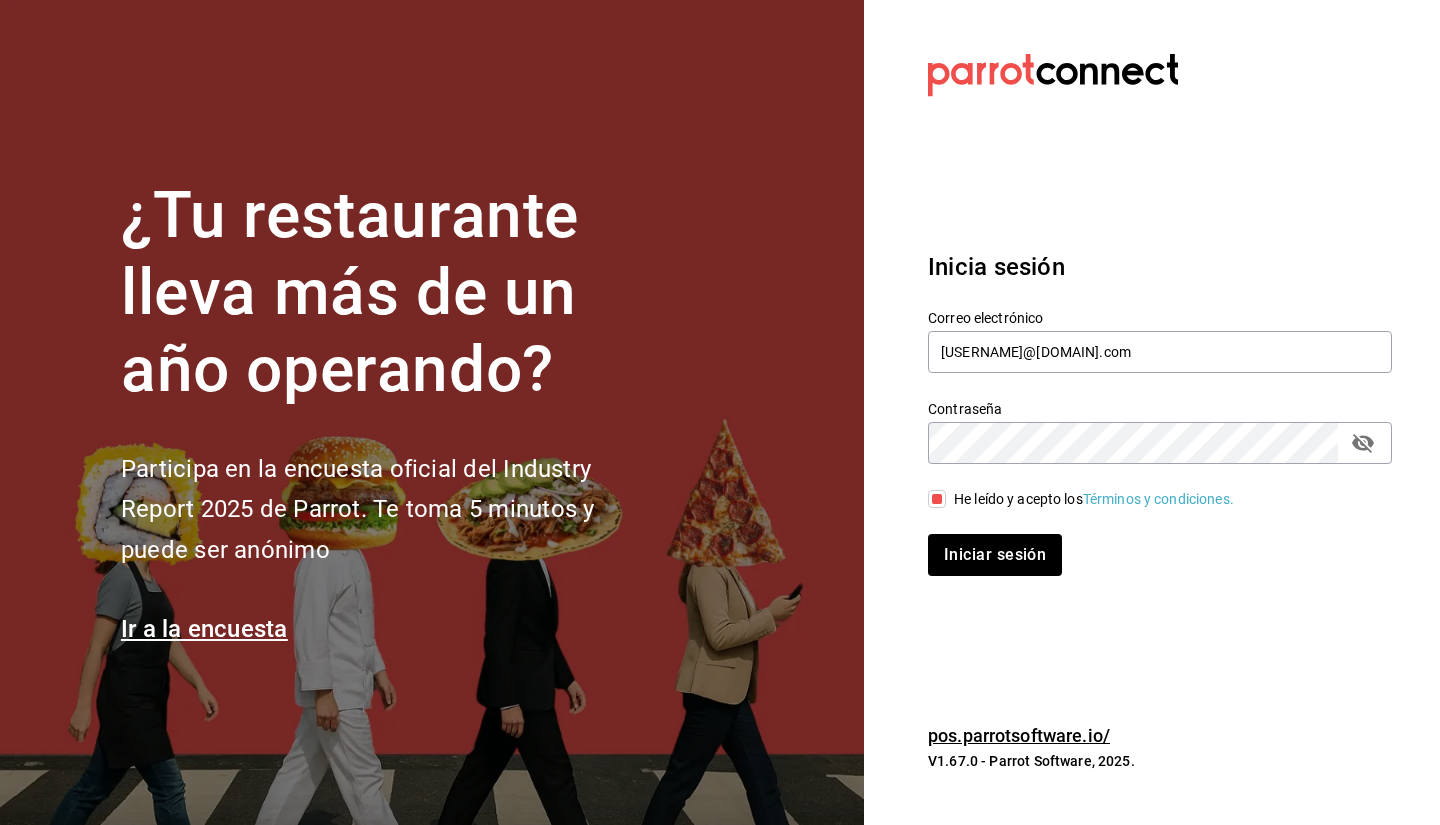 click on "Iniciar sesión" at bounding box center (1148, 543) 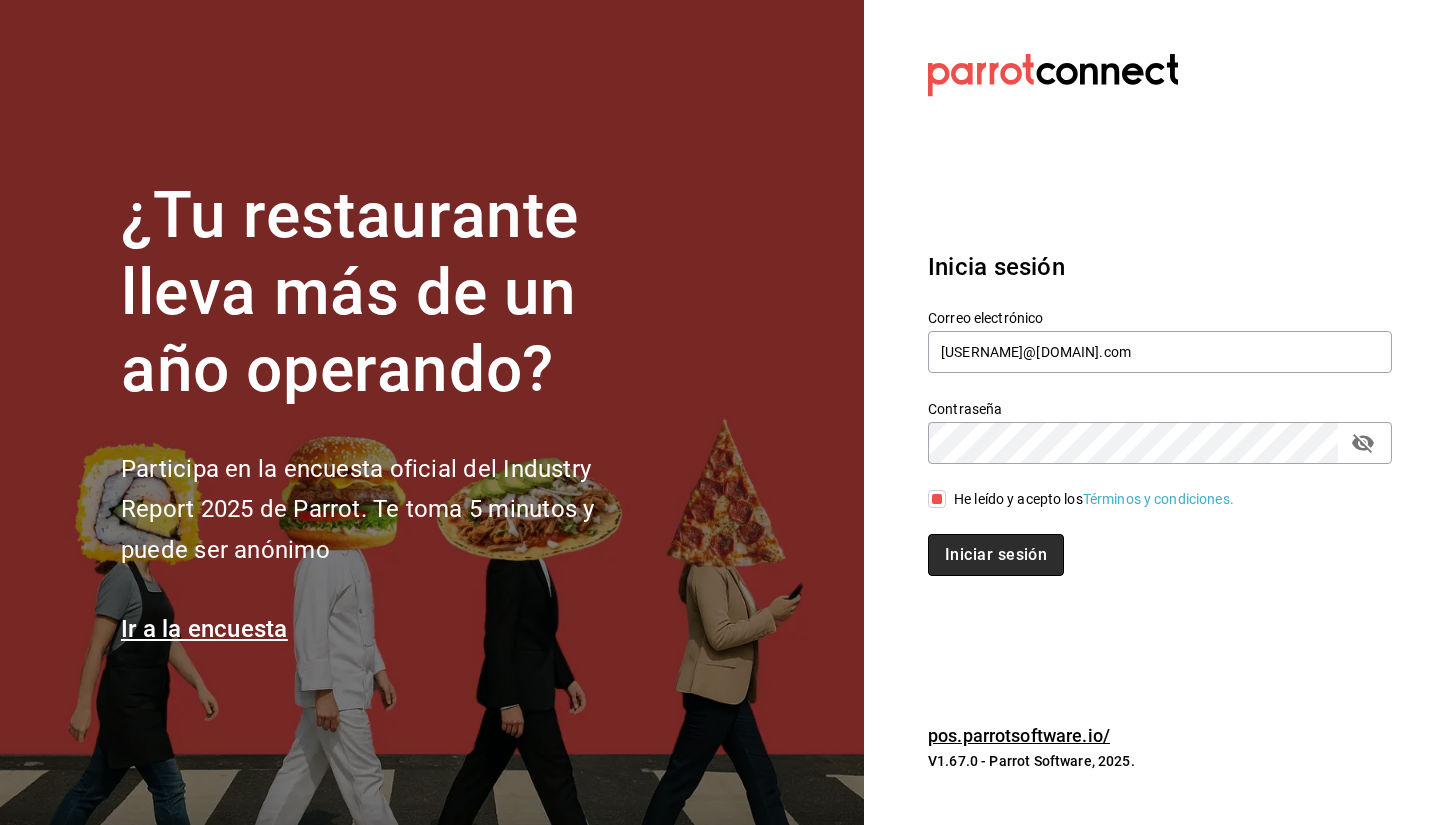 click on "Iniciar sesión" at bounding box center [996, 555] 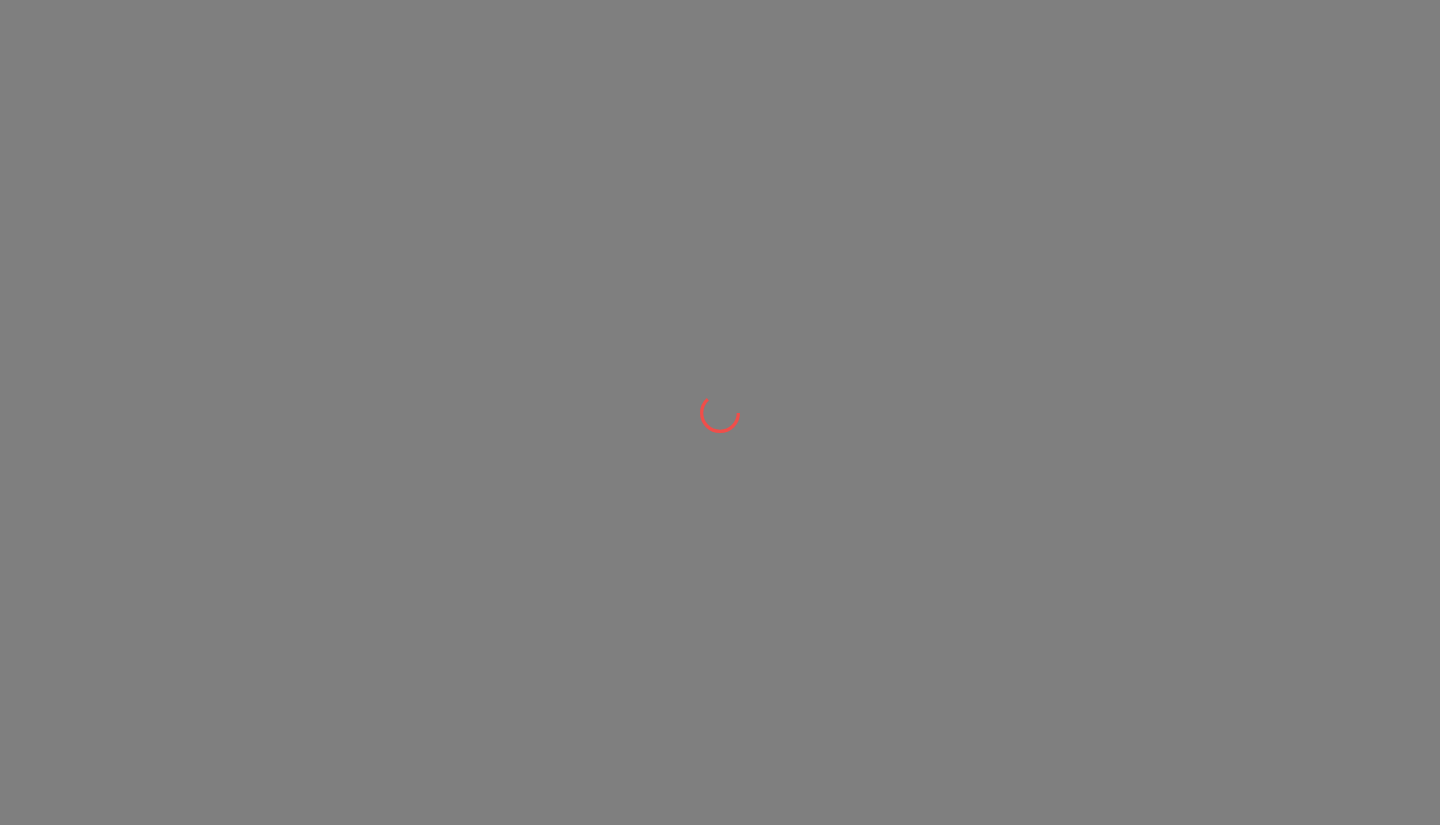 scroll, scrollTop: 0, scrollLeft: 0, axis: both 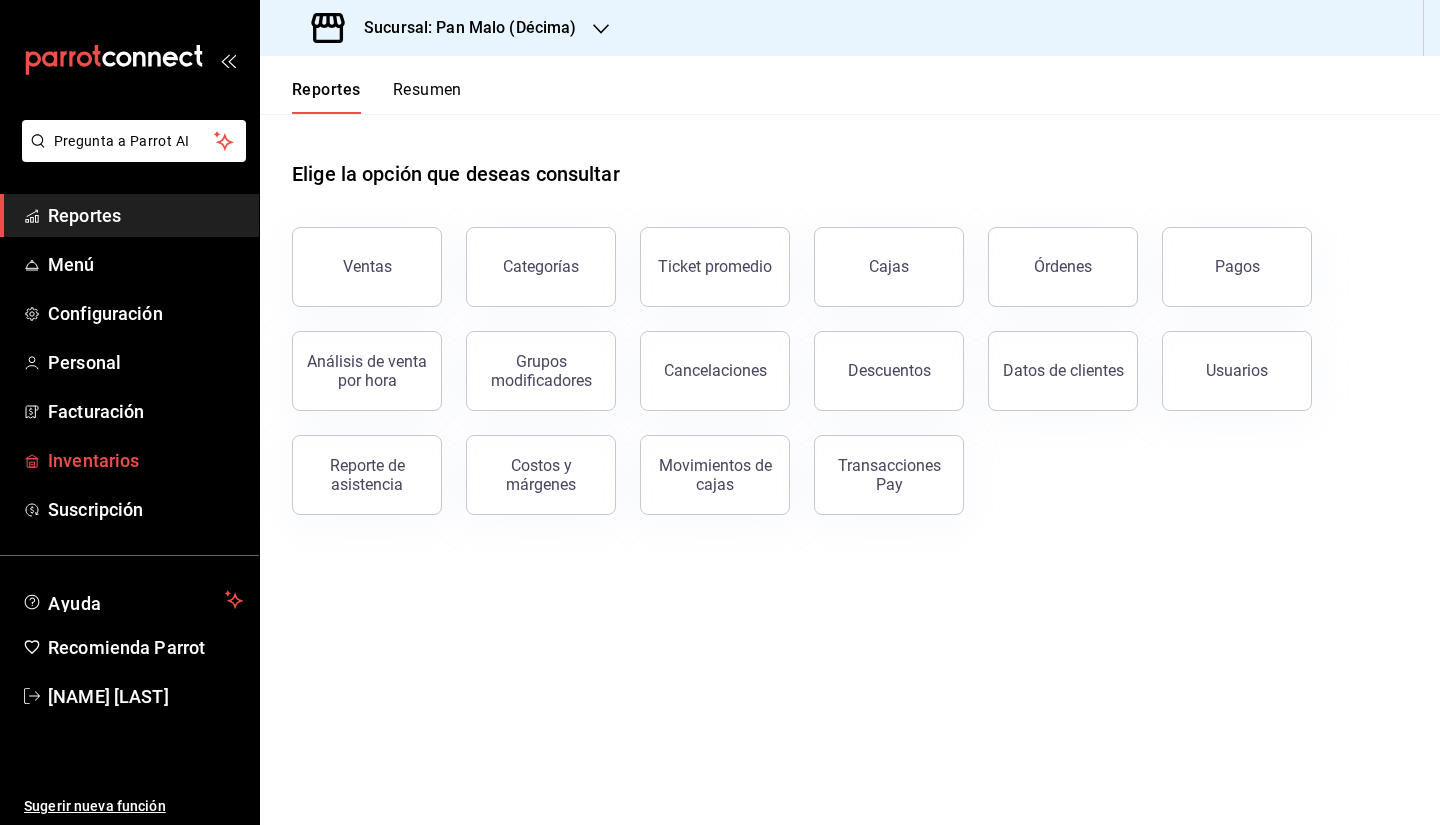 click on "Inventarios" at bounding box center [145, 460] 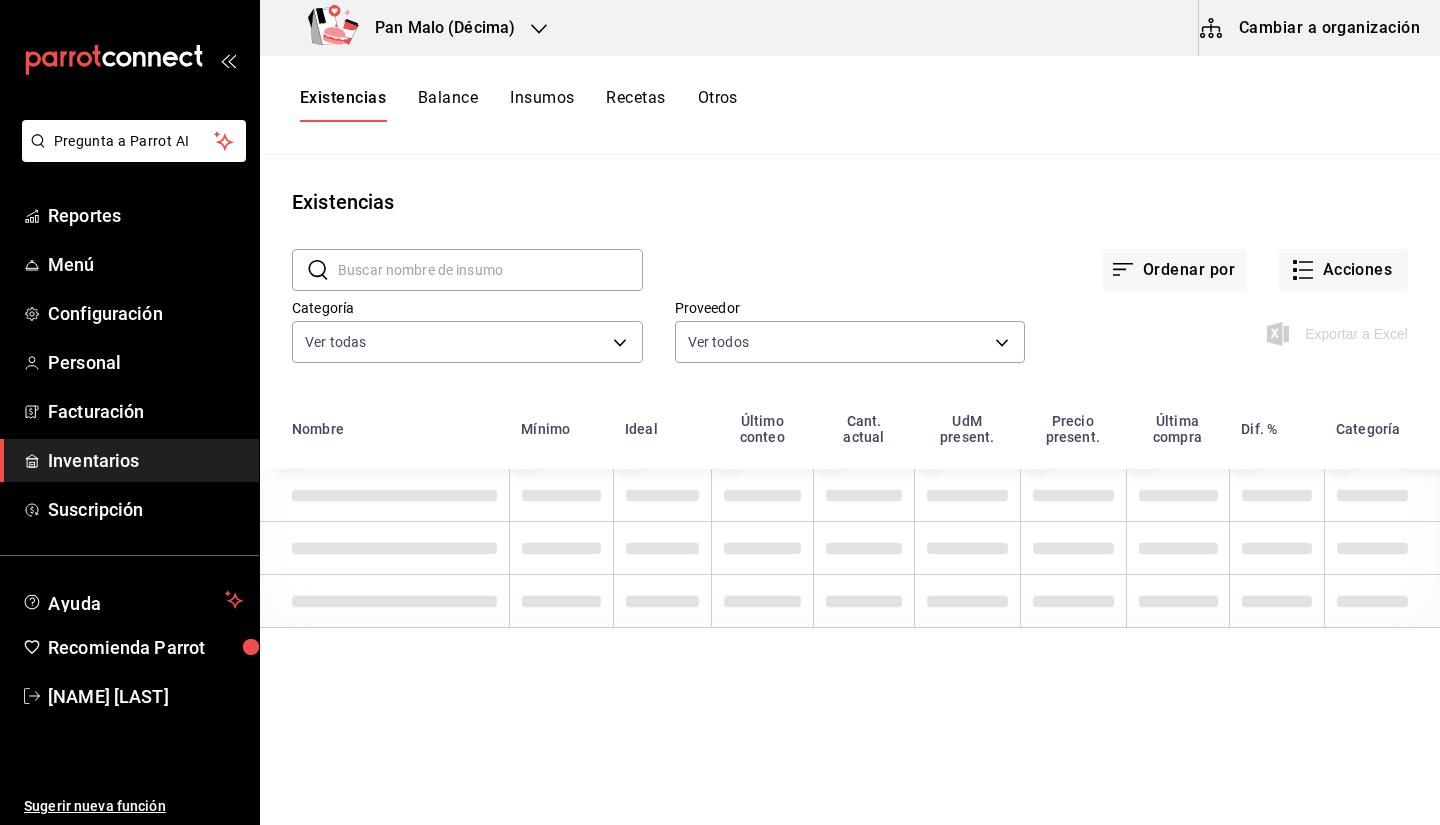 click on "Recetas" at bounding box center [635, 105] 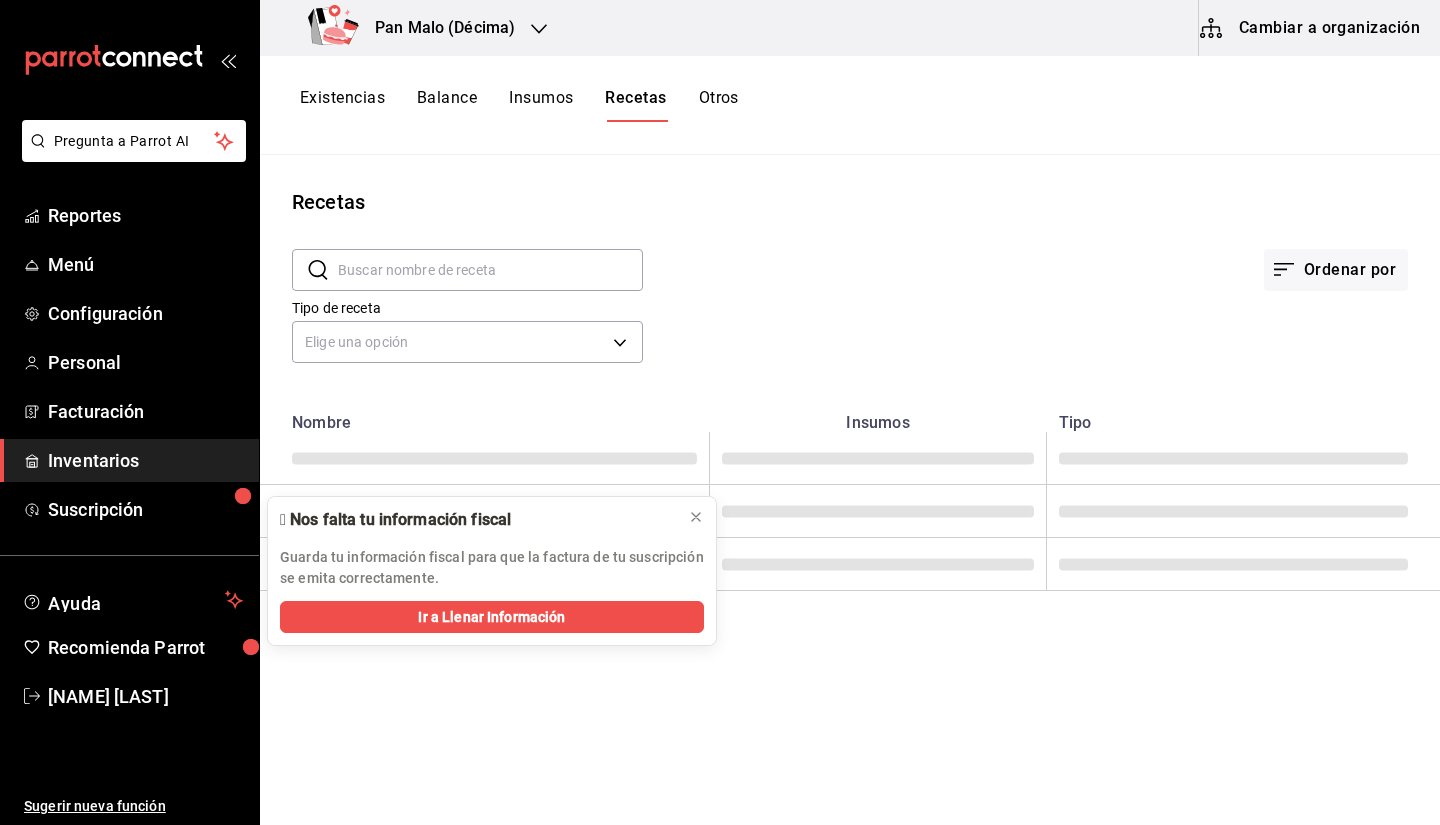 click at bounding box center (490, 270) 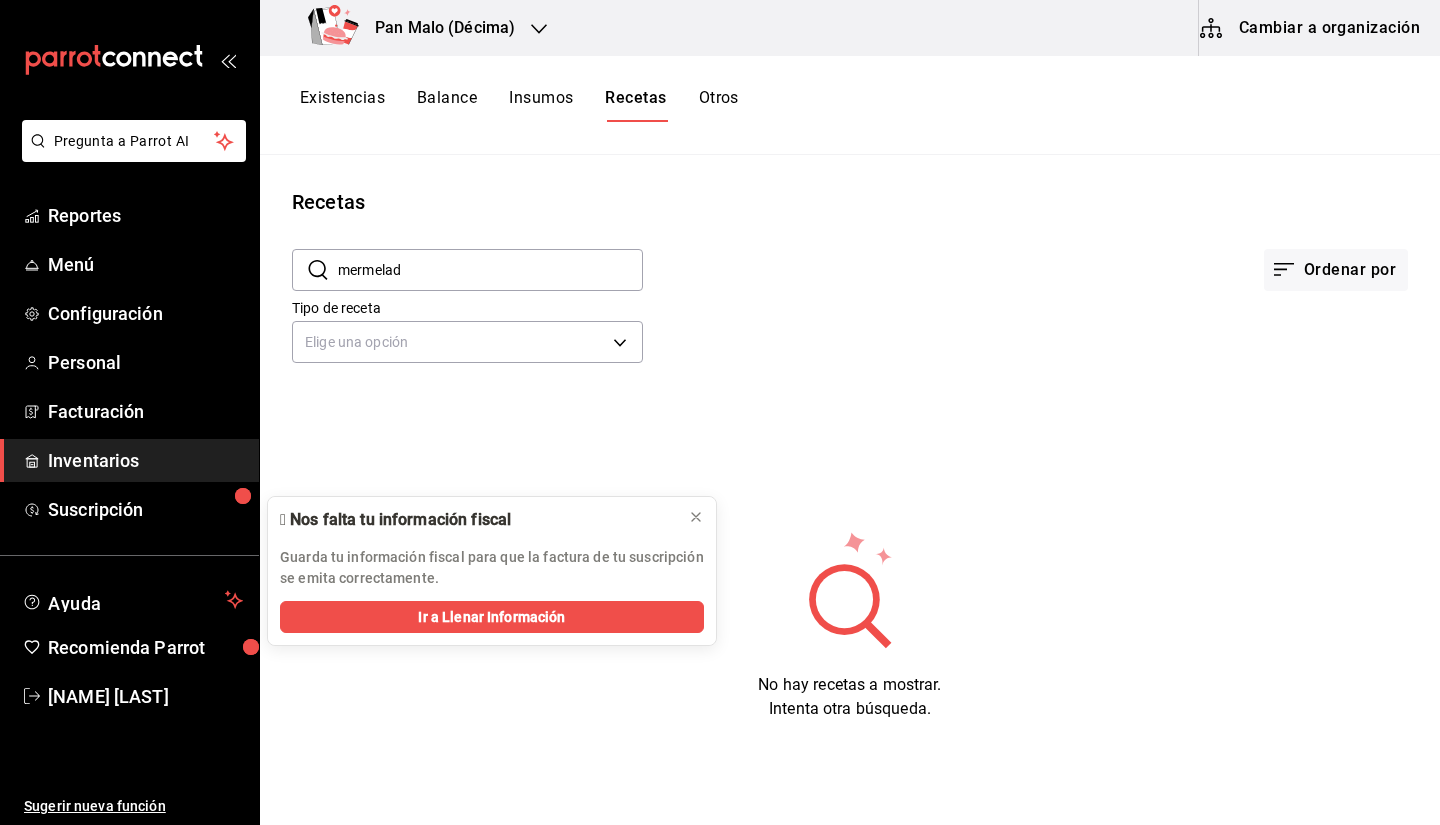 type on "mermelad" 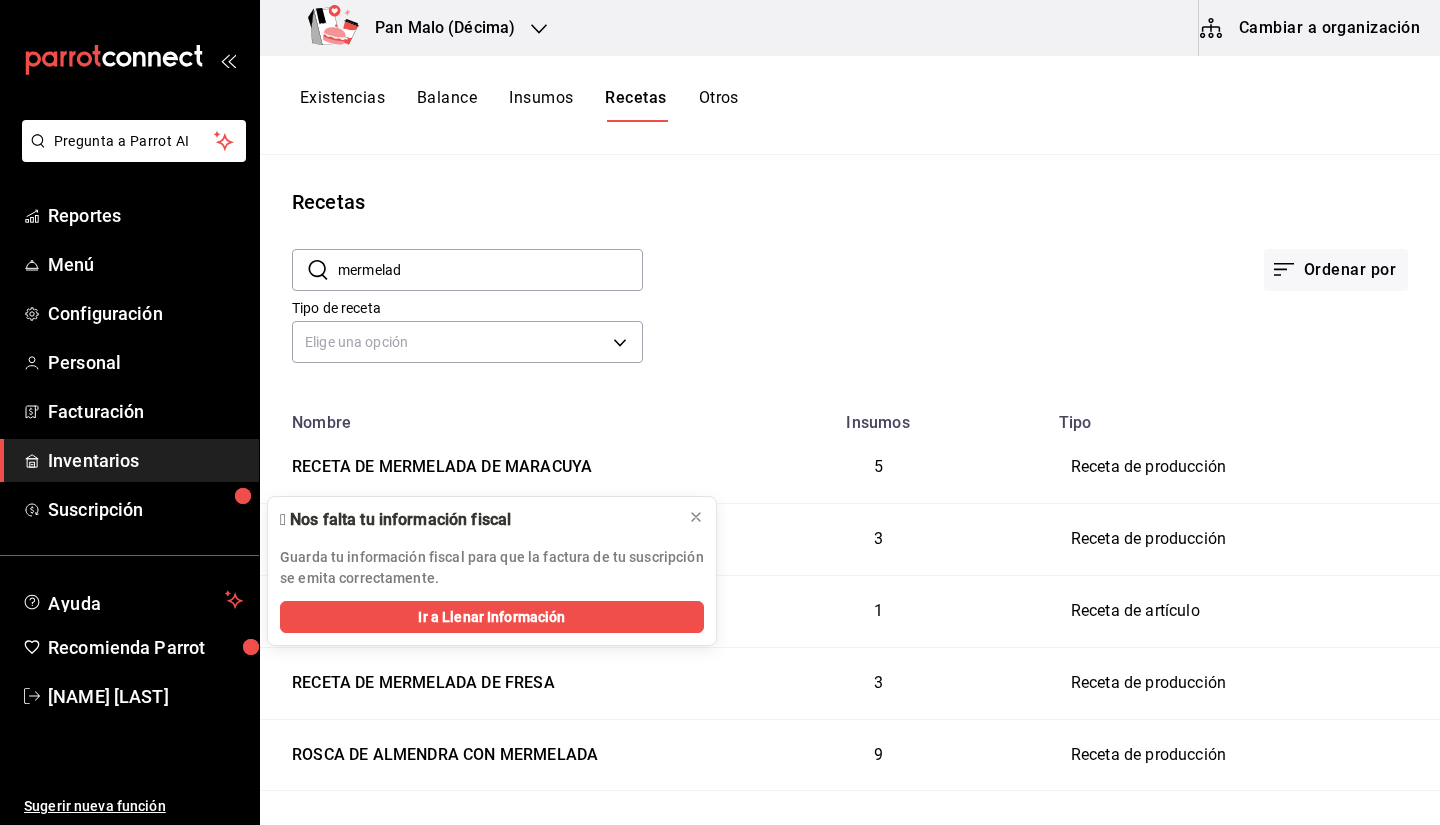 click on "Ordenar por" at bounding box center [1025, 254] 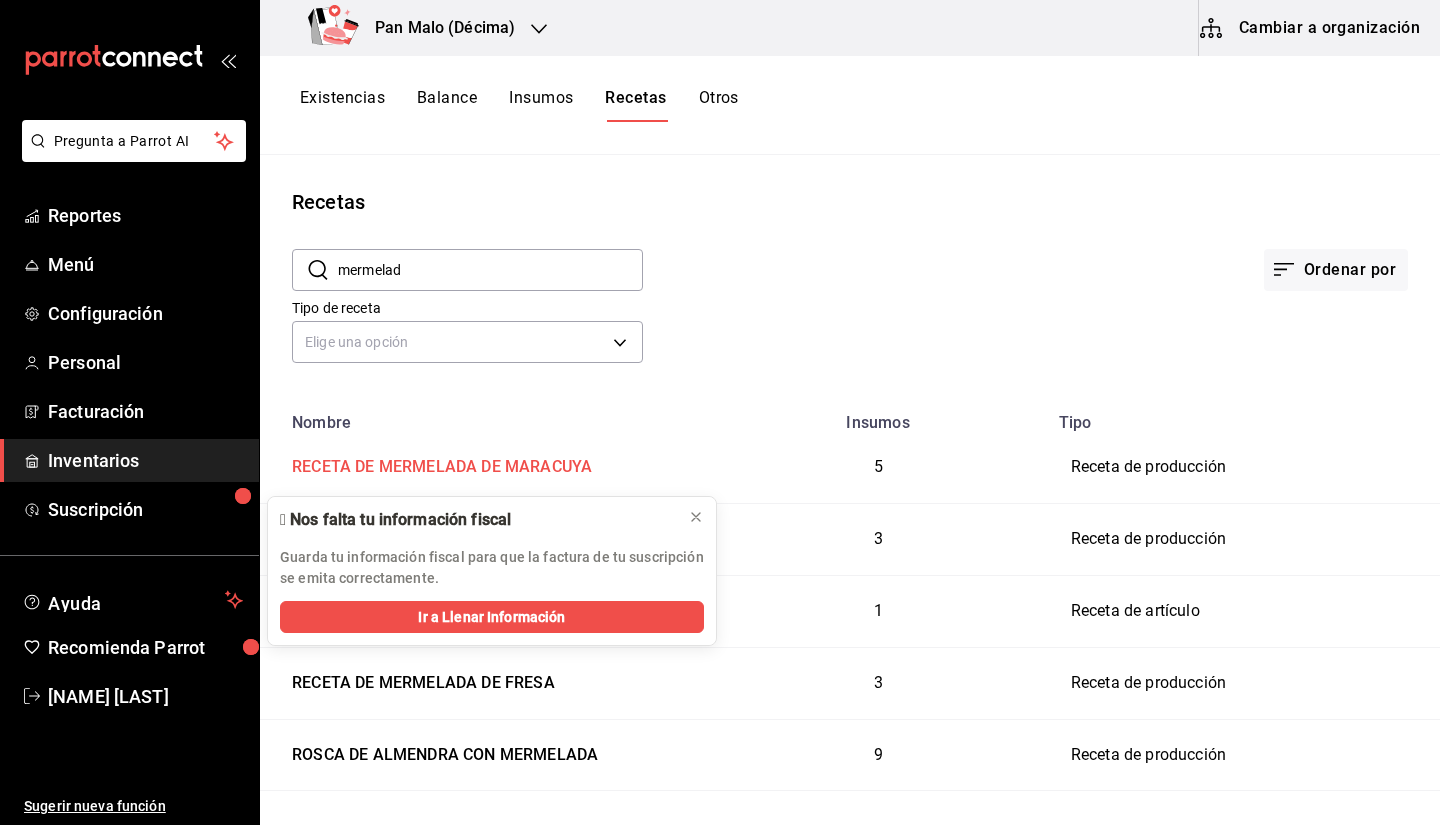 click on "RECETA DE MERMELADA DE MARACUYA" at bounding box center [438, 463] 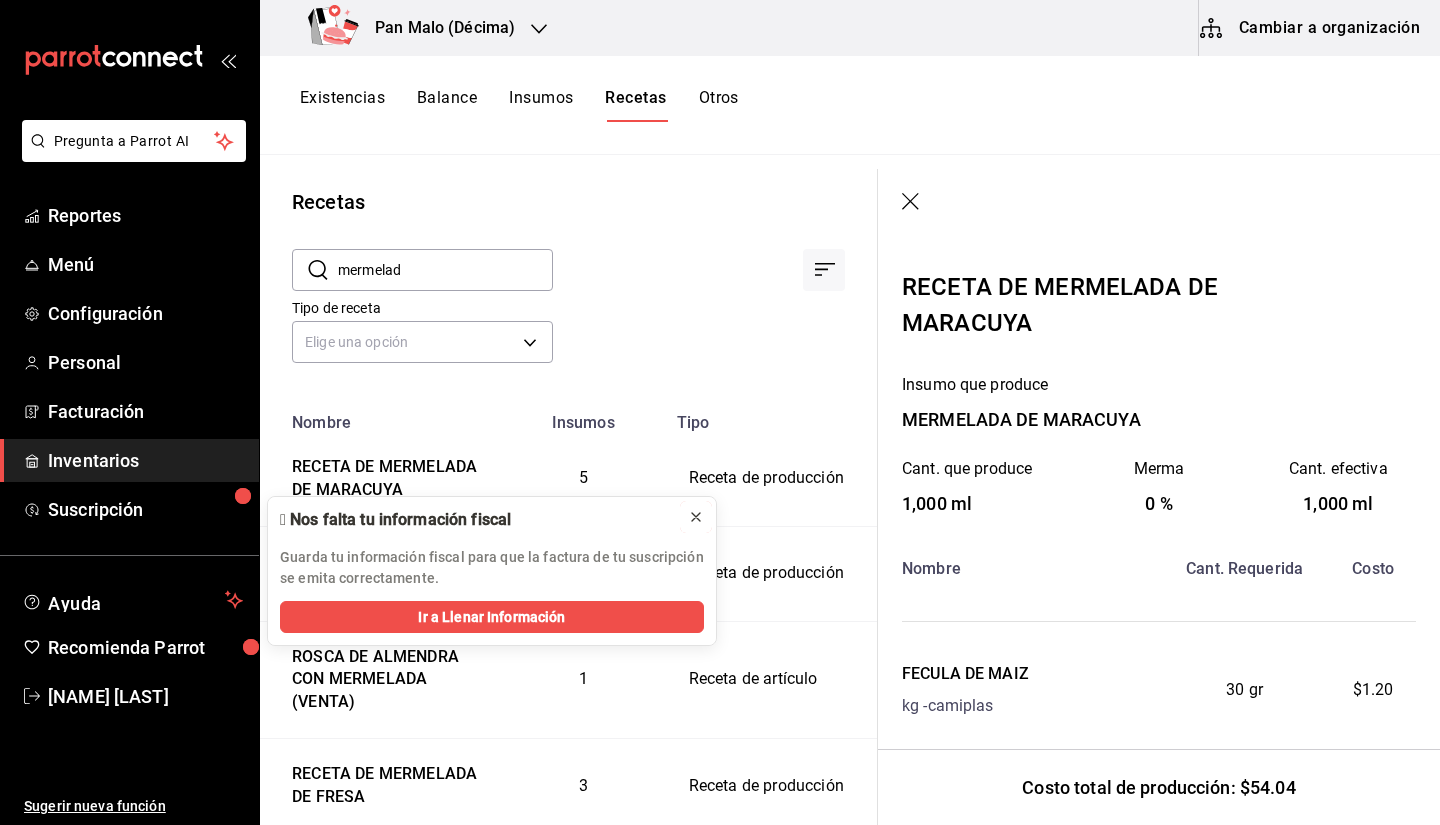 click 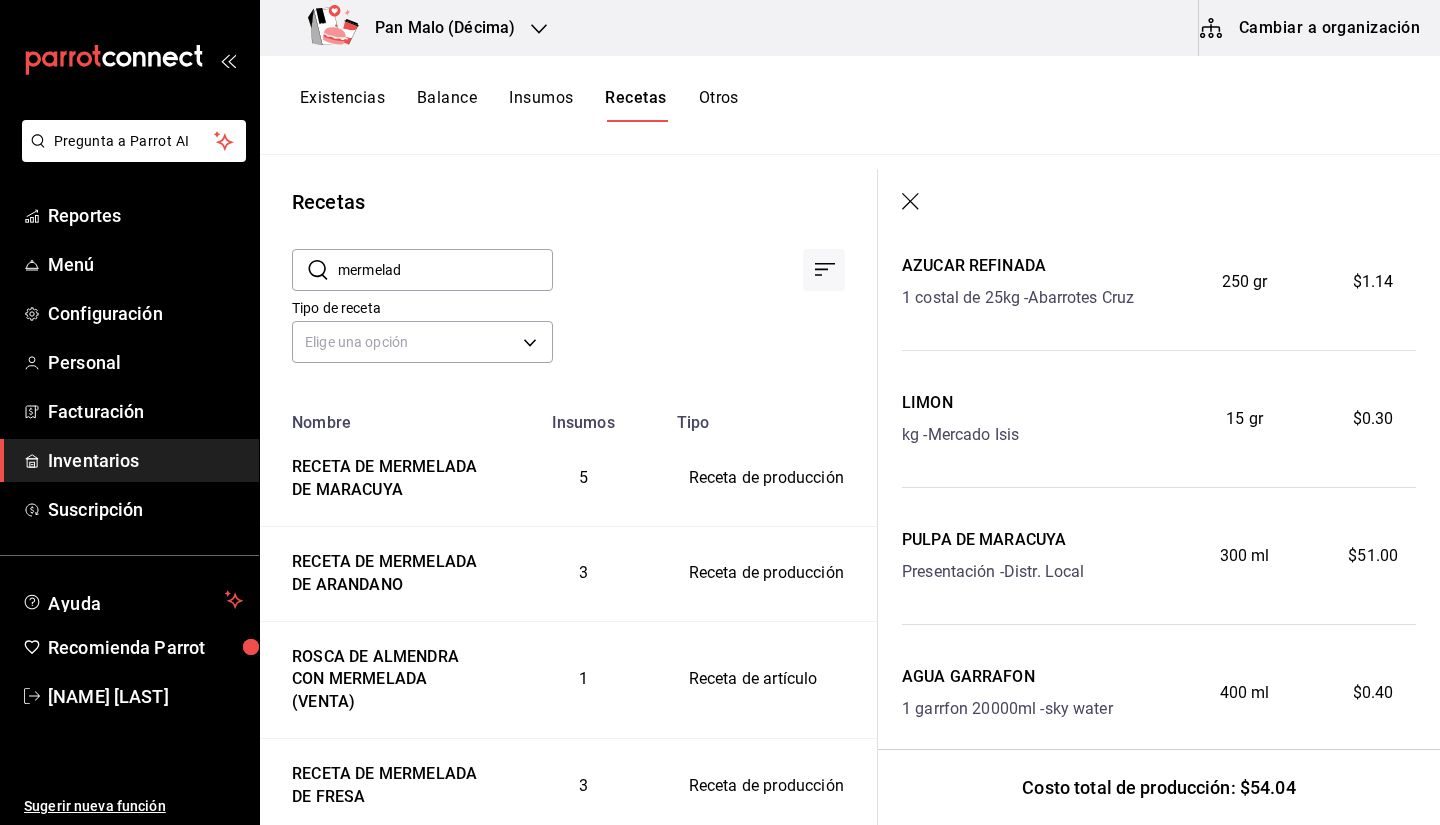 scroll, scrollTop: 546, scrollLeft: 0, axis: vertical 